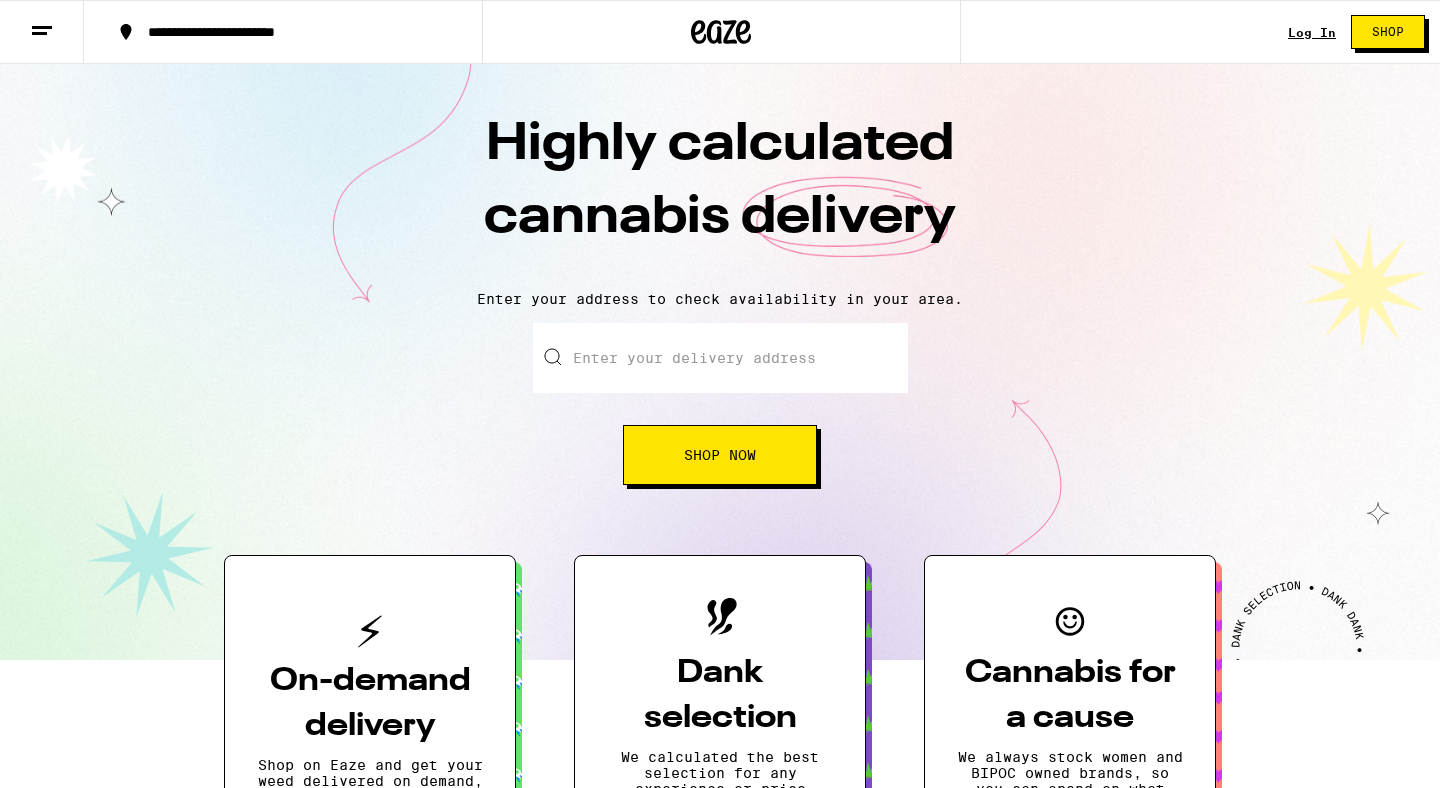 scroll, scrollTop: 0, scrollLeft: 0, axis: both 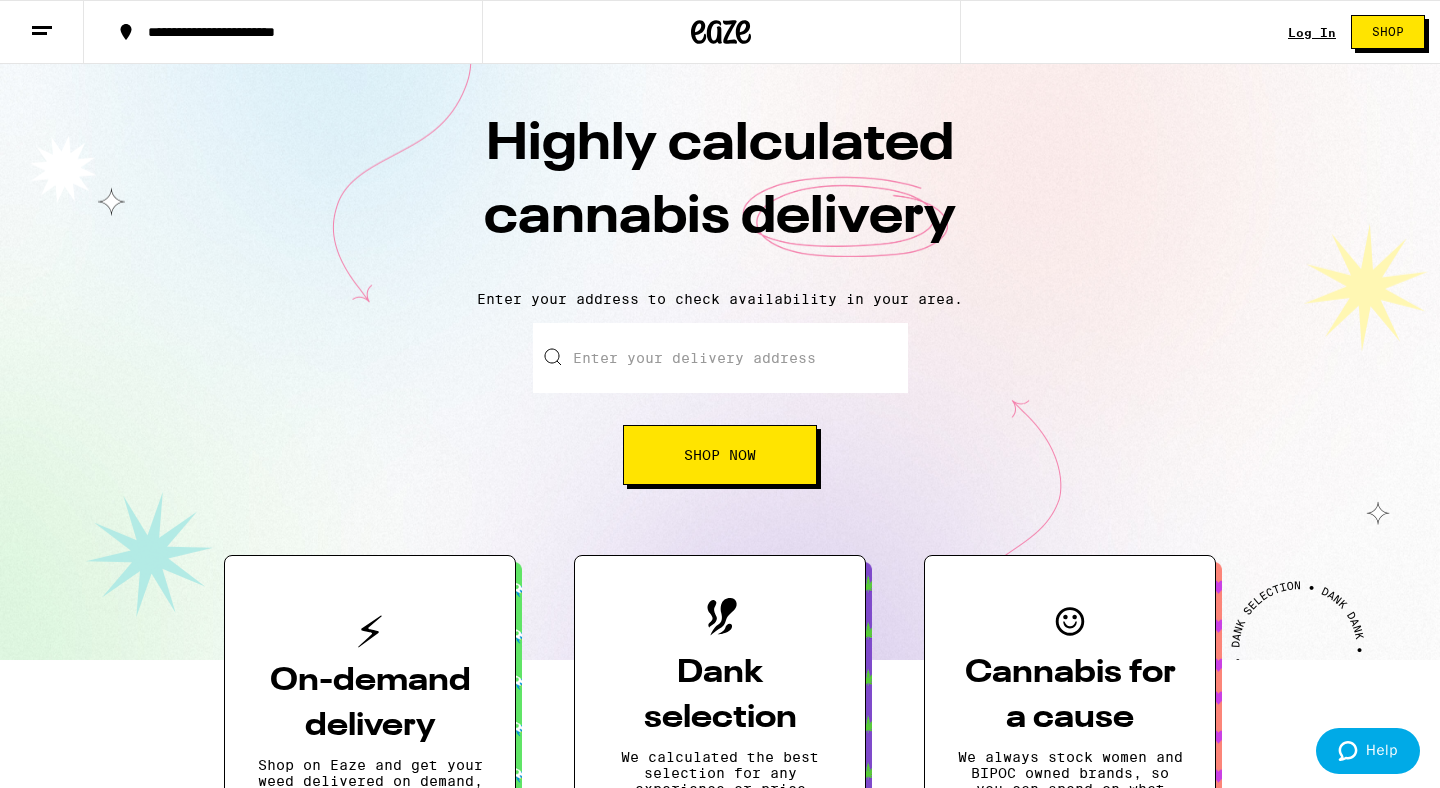 click on "Log In" at bounding box center (1312, 32) 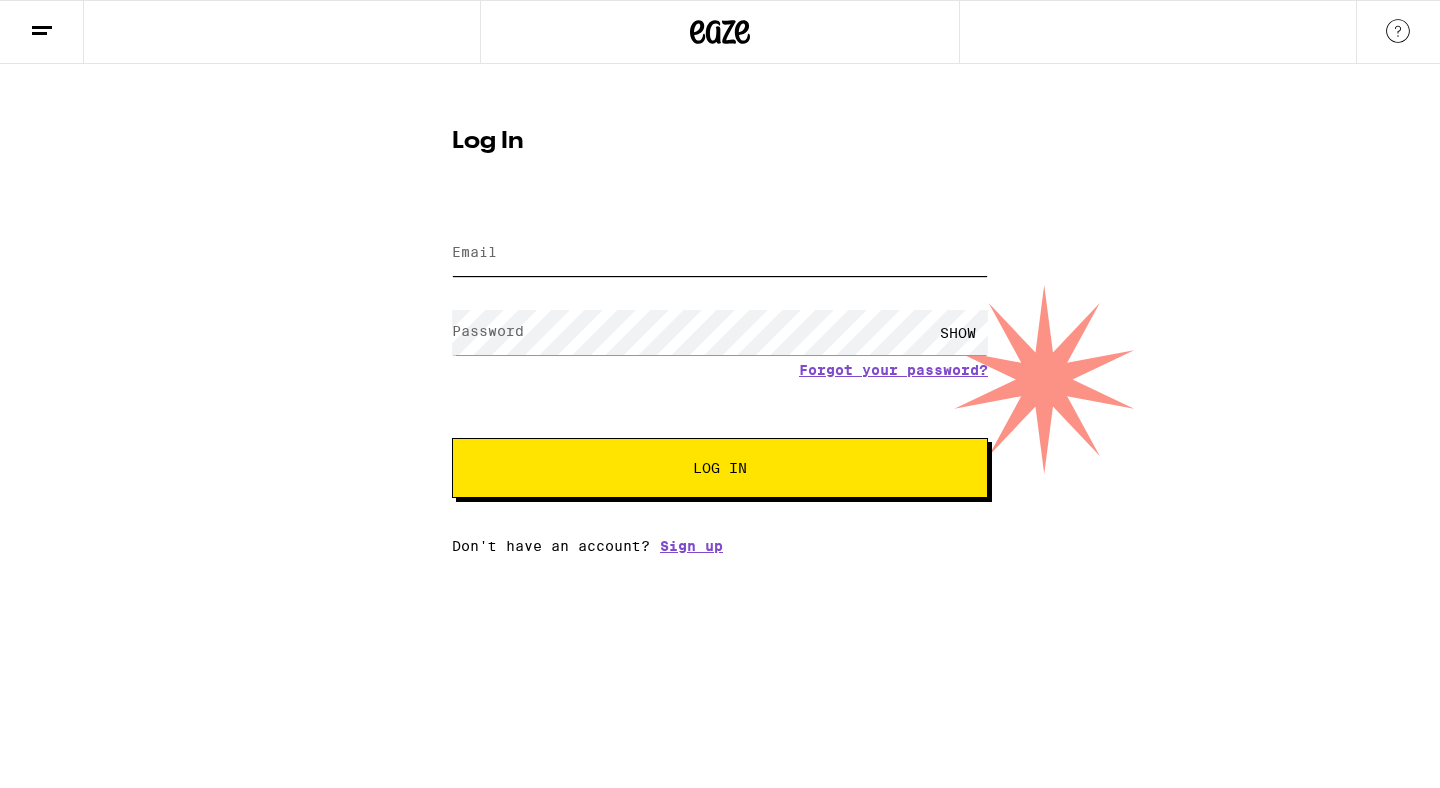 click on "Email" at bounding box center (720, 253) 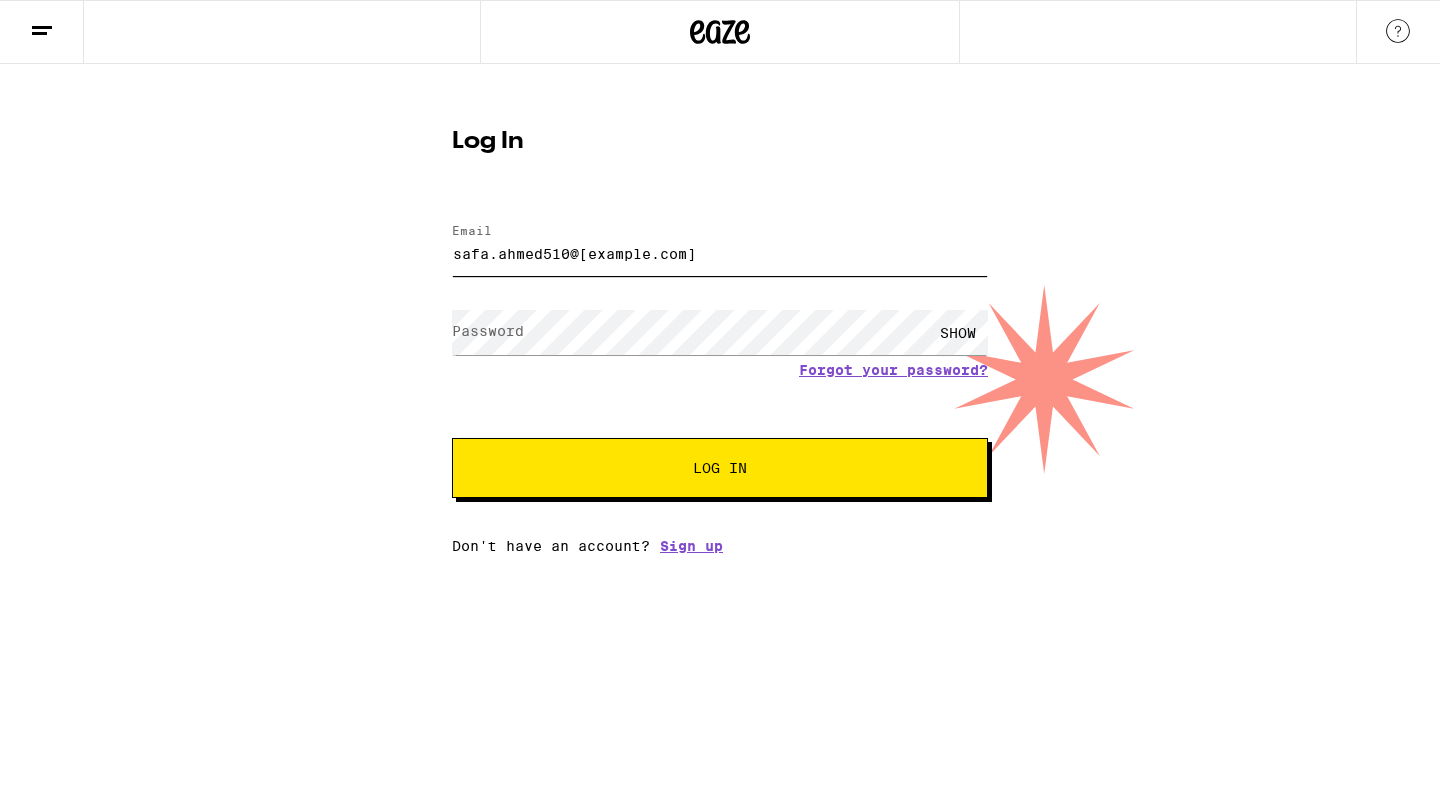scroll, scrollTop: 0, scrollLeft: 0, axis: both 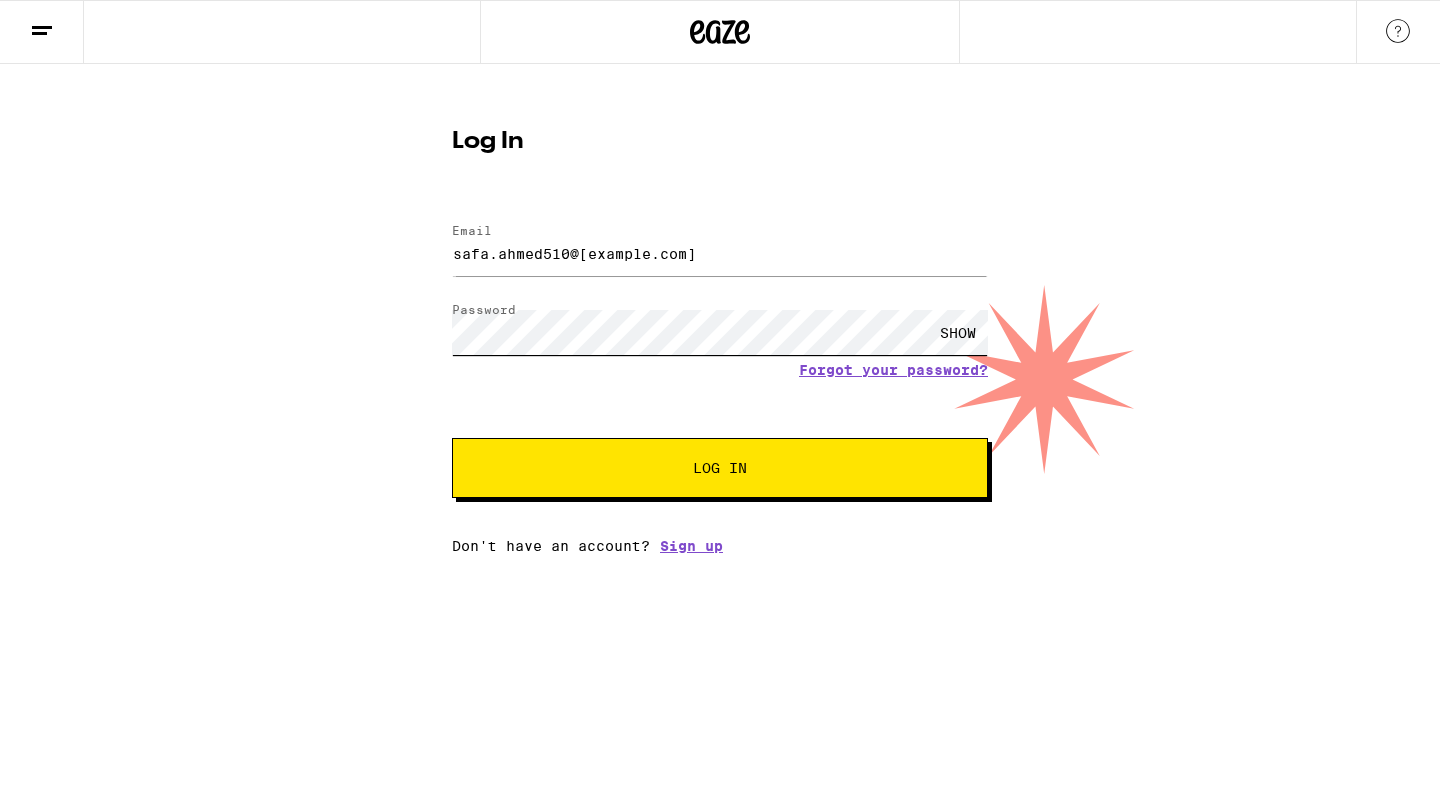 click on "Log In" at bounding box center [720, 468] 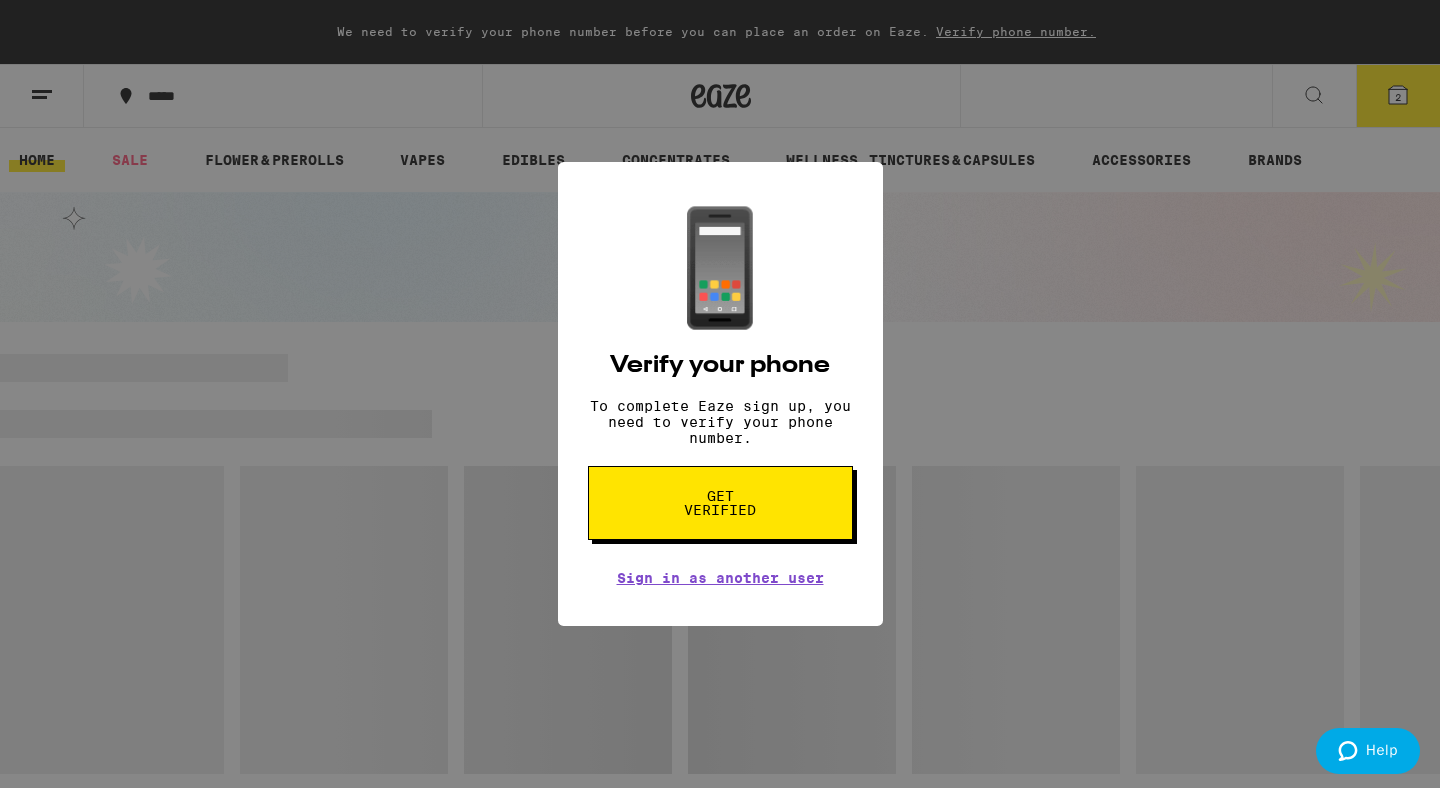 scroll, scrollTop: 0, scrollLeft: 0, axis: both 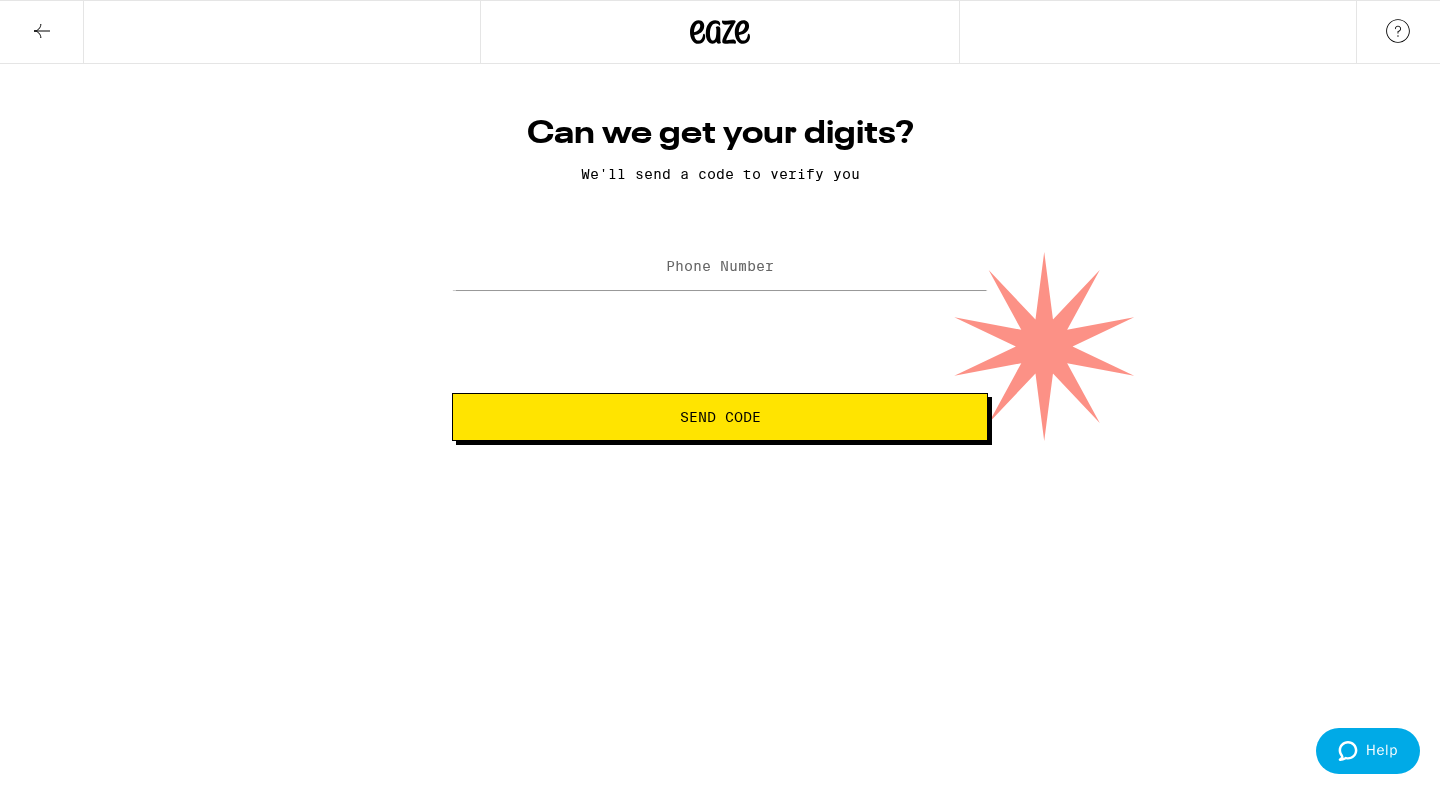 click on "Phone Number" at bounding box center [720, 266] 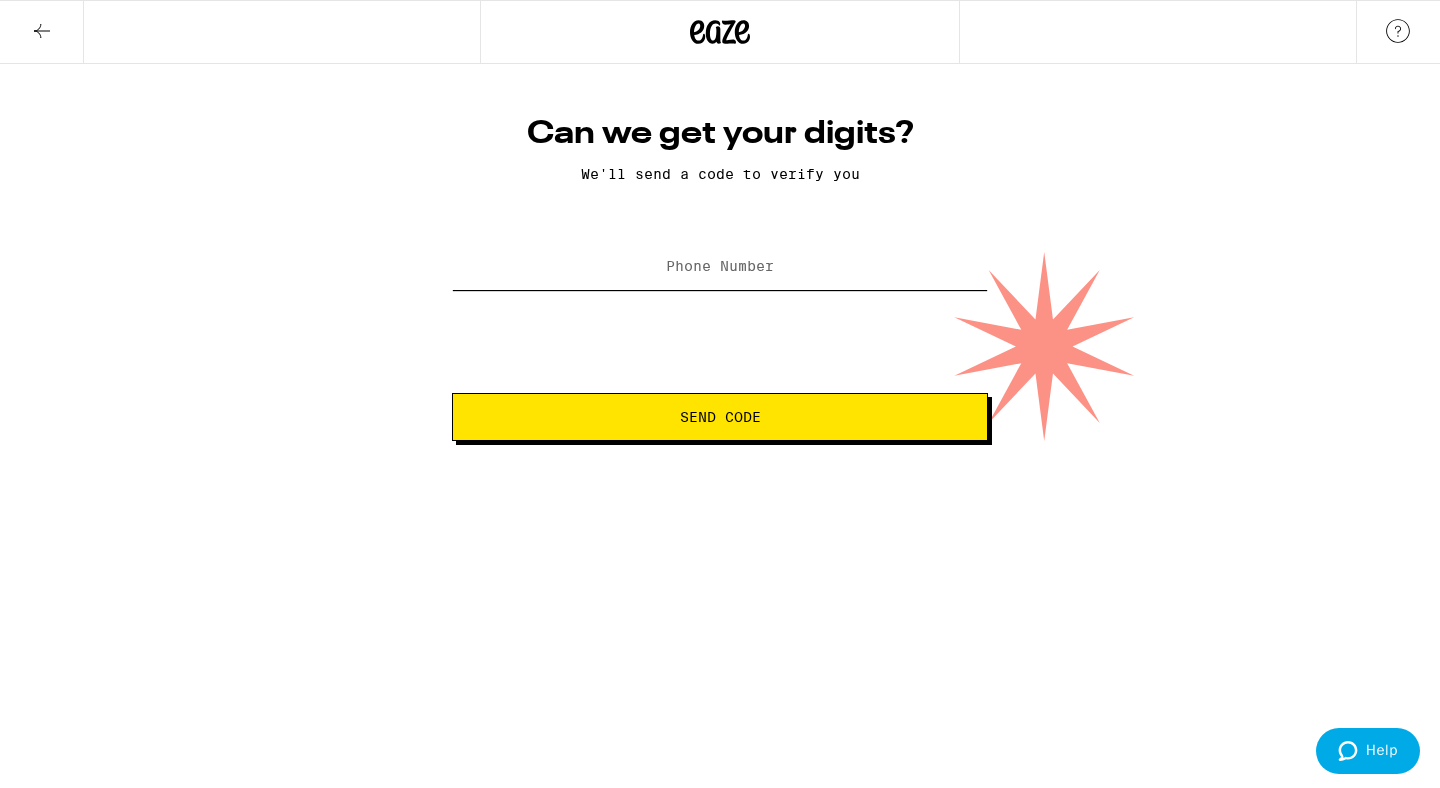 type on "[PHONE]" 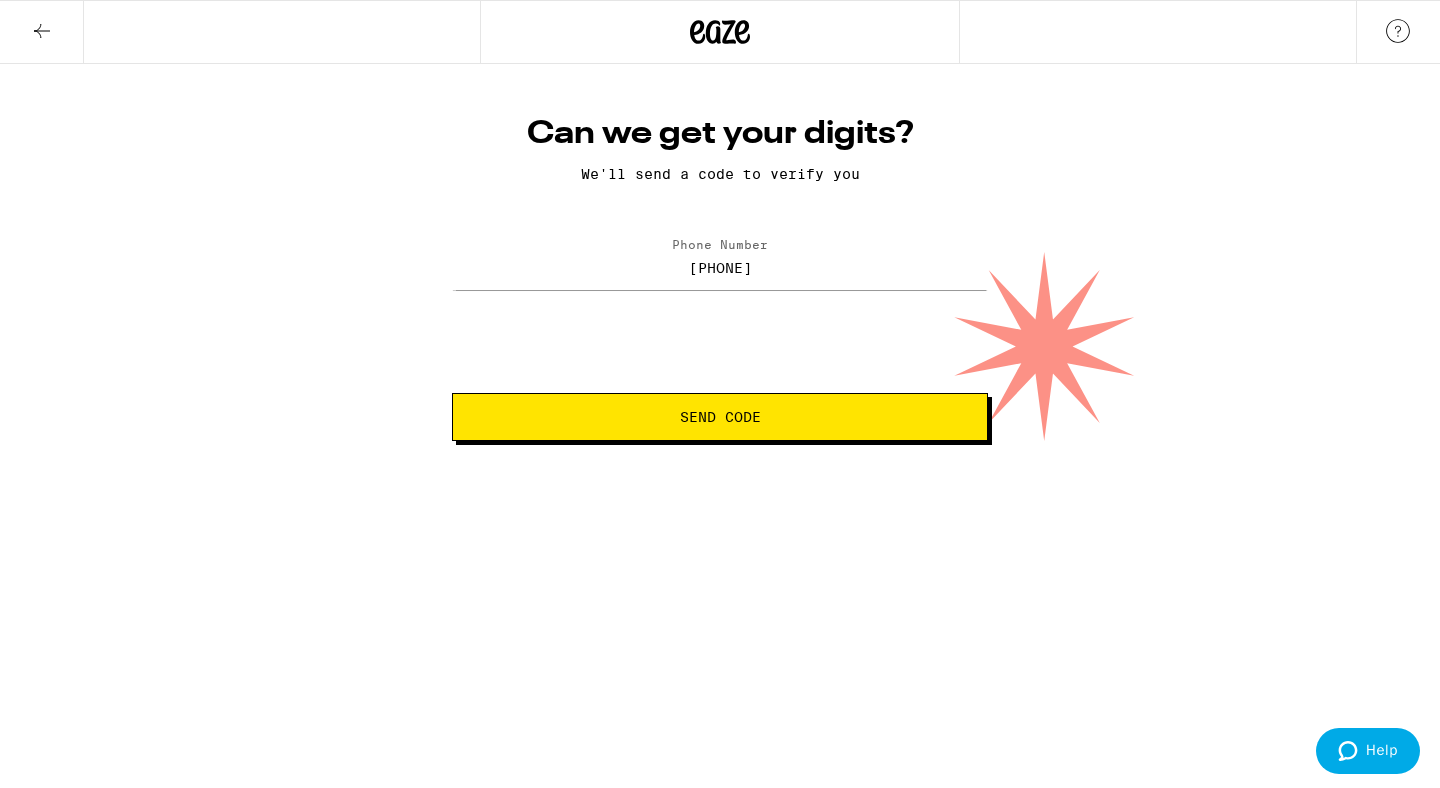 click on "Send Code" at bounding box center (720, 417) 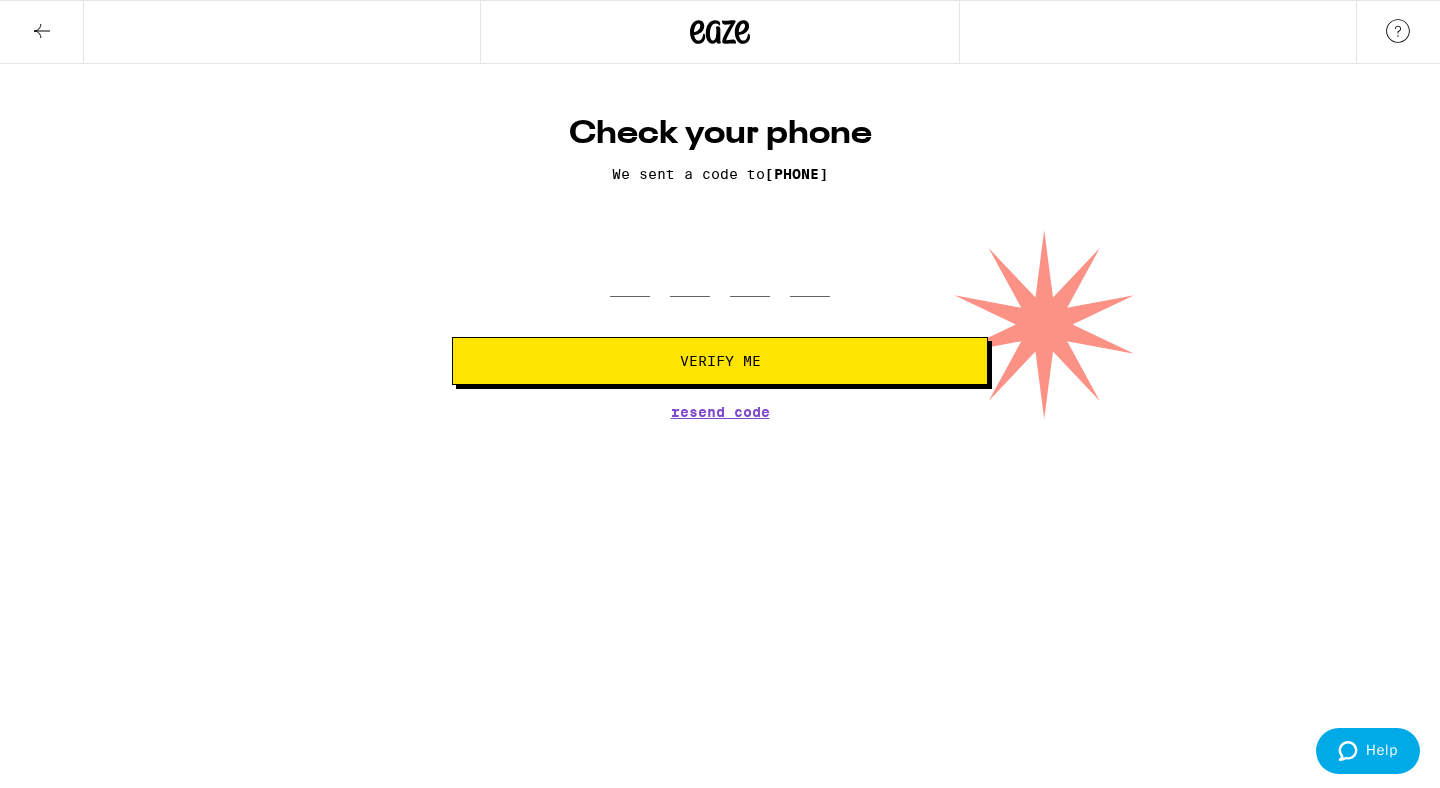 click on "Check your phone We sent a code to  [PHONE] Verify Me Resend Code
Weed Delivery | Buy THC and CBD Edibles, Vapes, and more on Eaze" at bounding box center (720, 209) 